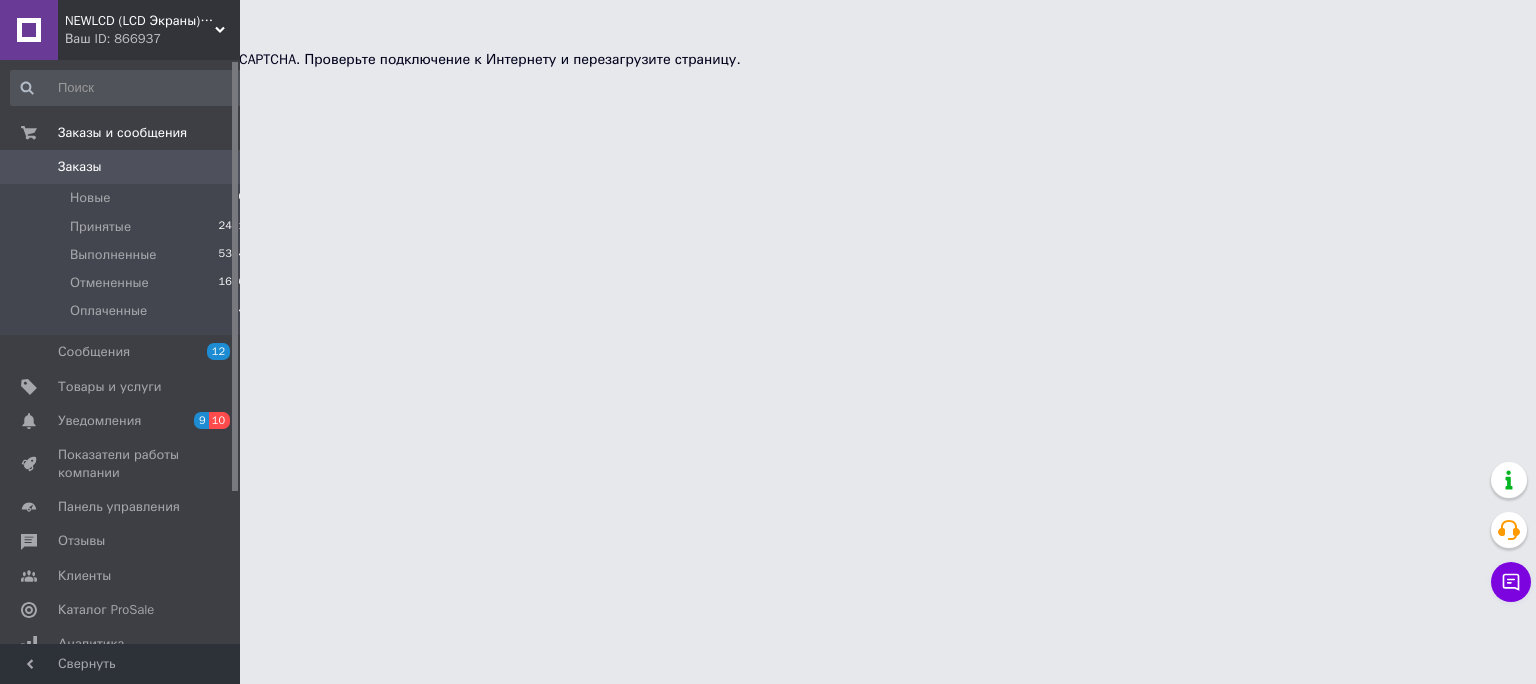 scroll, scrollTop: 0, scrollLeft: 0, axis: both 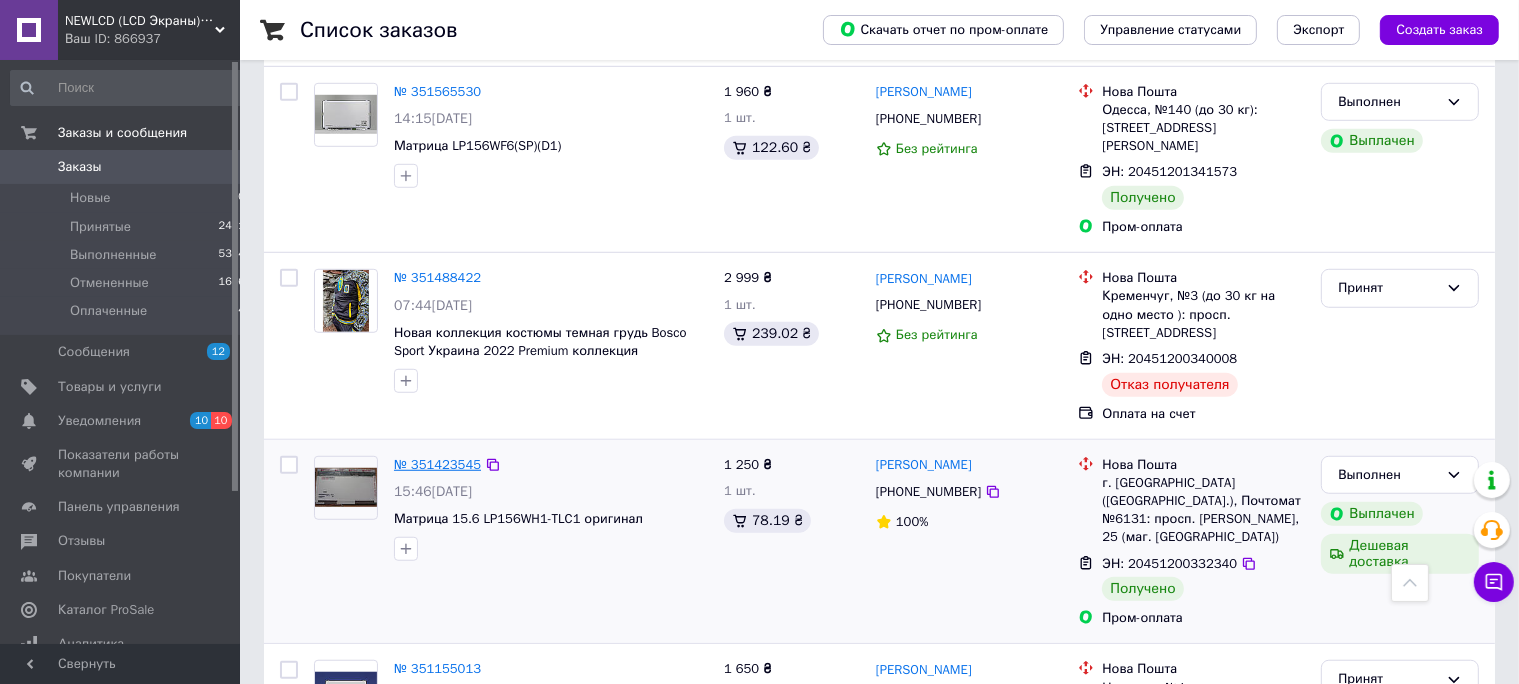 click on "№ 351423545" at bounding box center (437, 464) 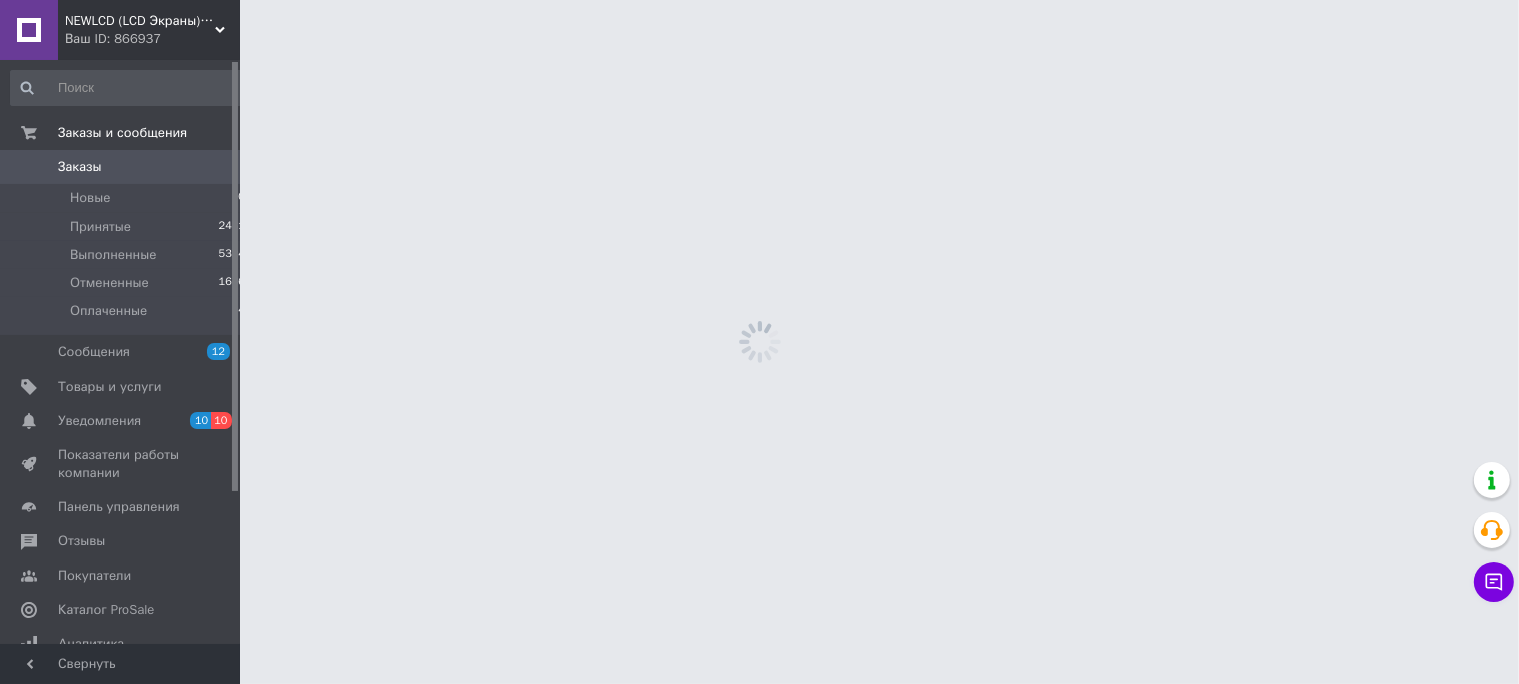 scroll, scrollTop: 0, scrollLeft: 0, axis: both 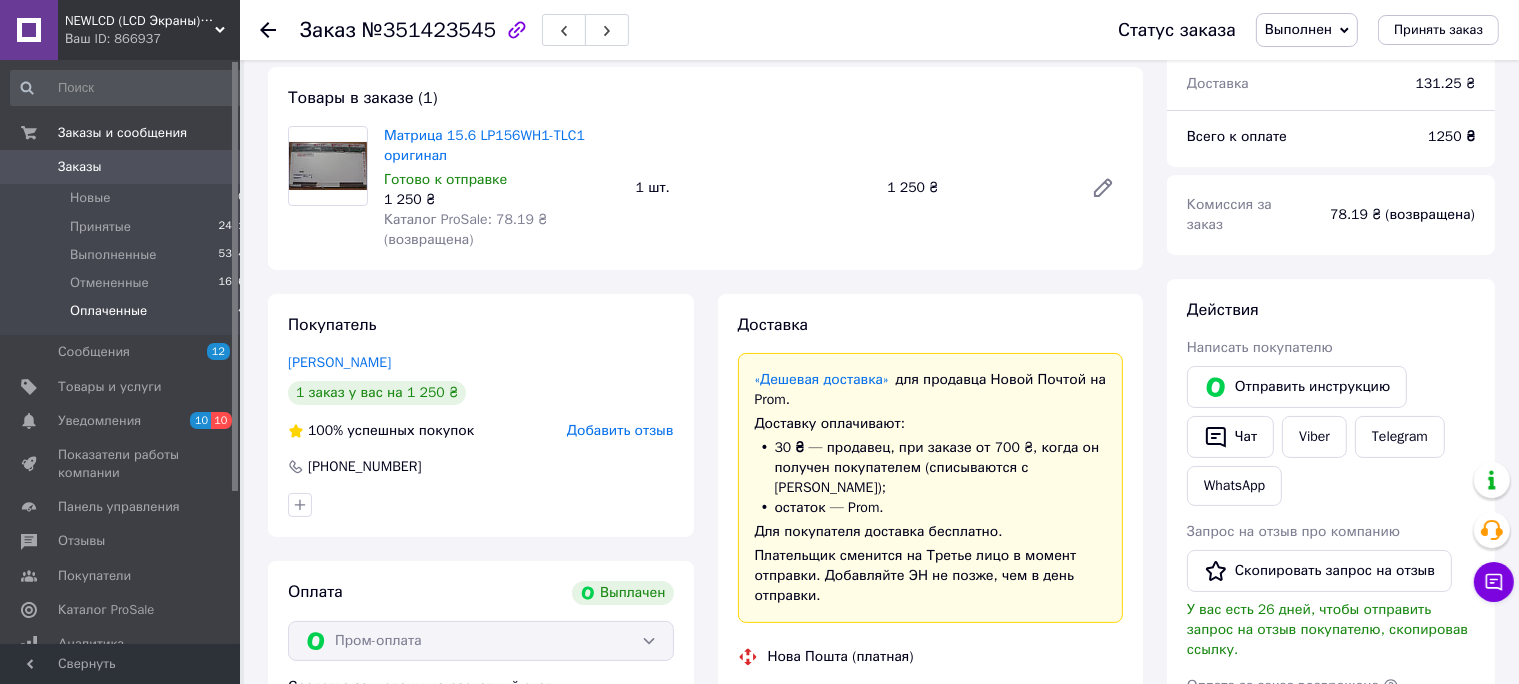 click on "Оплаченные" at bounding box center [108, 311] 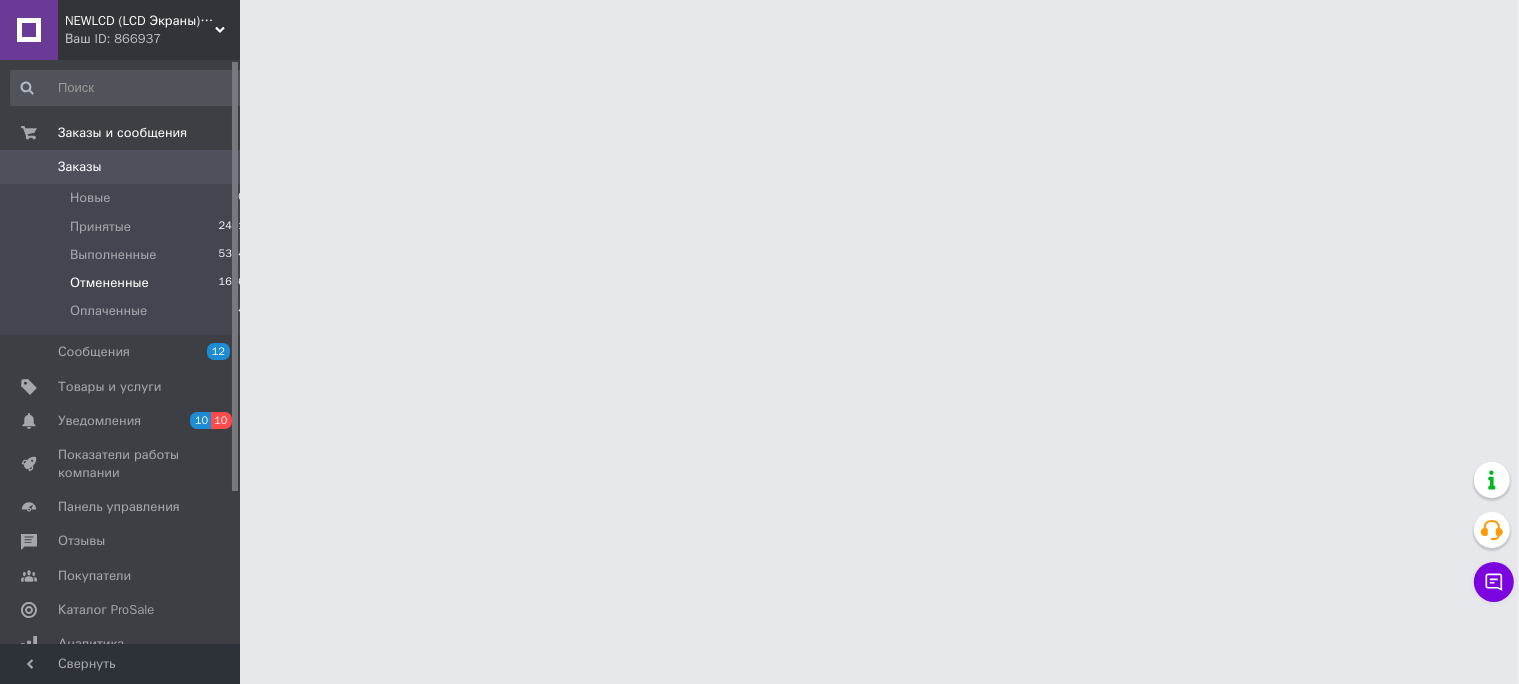 scroll, scrollTop: 0, scrollLeft: 0, axis: both 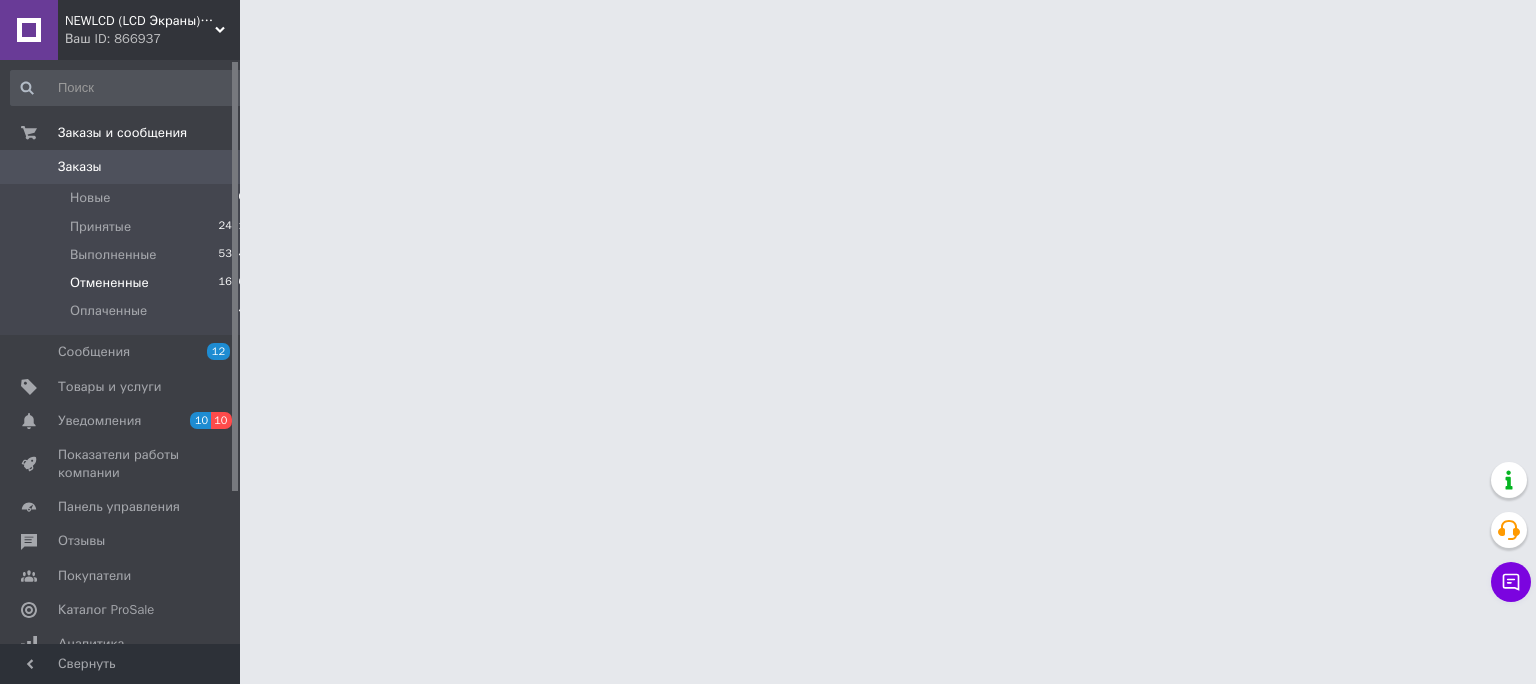 click on "Отмененные" at bounding box center (109, 283) 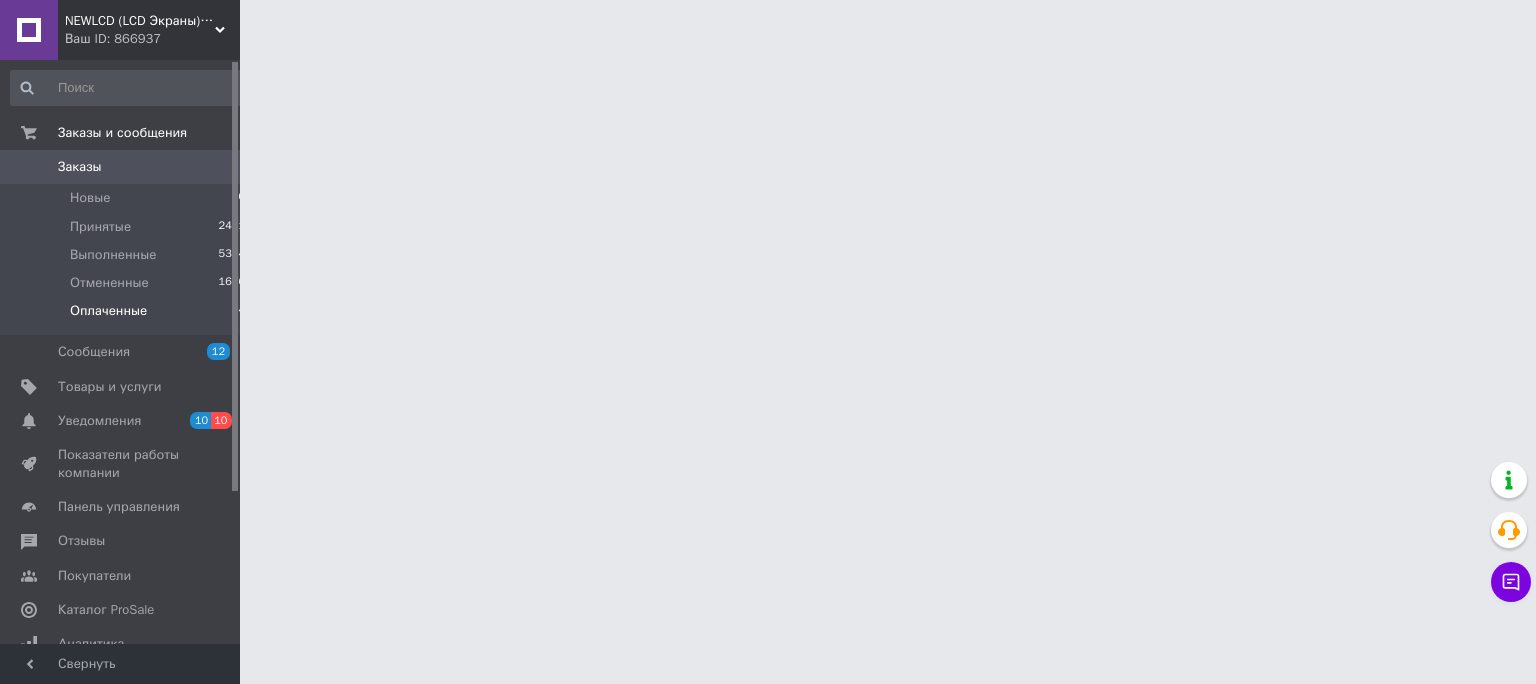 click on "Оплаченные" at bounding box center (108, 311) 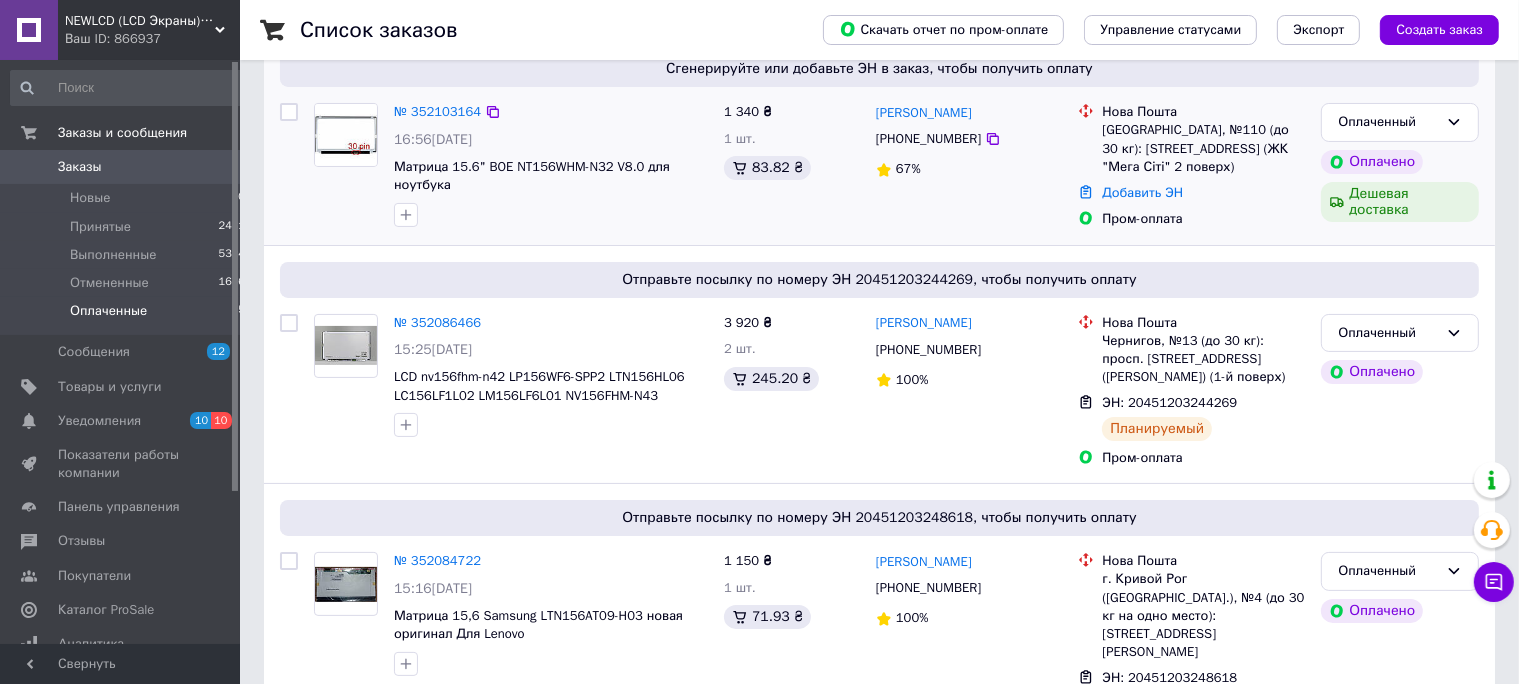 scroll, scrollTop: 211, scrollLeft: 0, axis: vertical 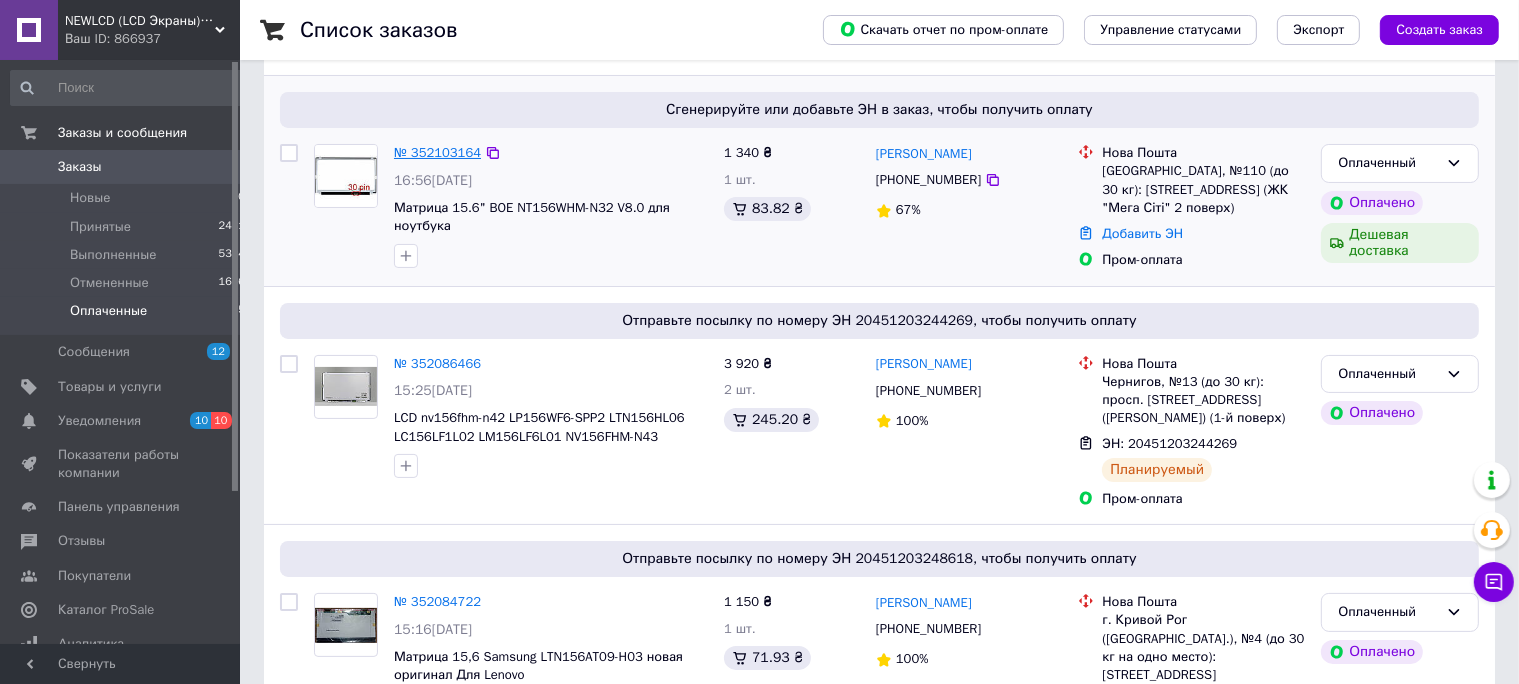 click on "№ 352103164" at bounding box center (437, 152) 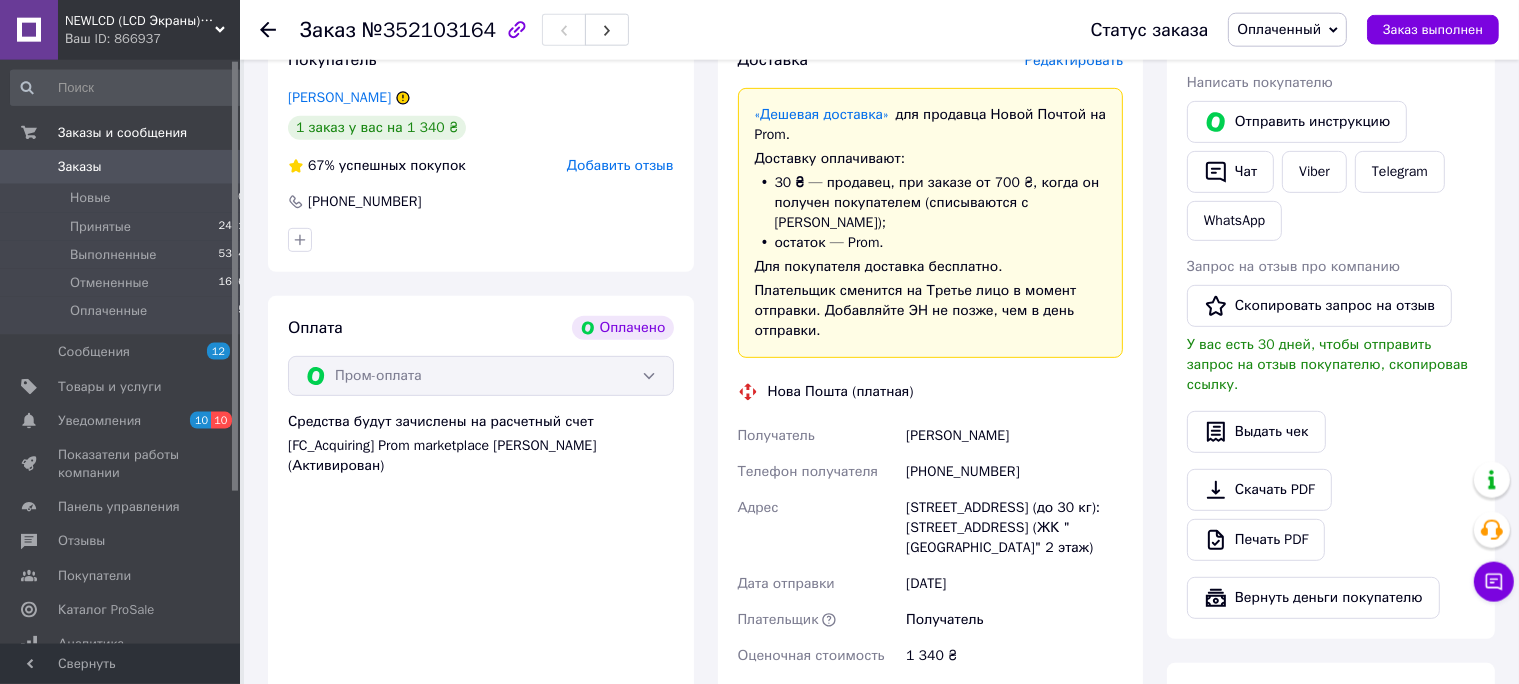 scroll, scrollTop: 1222, scrollLeft: 0, axis: vertical 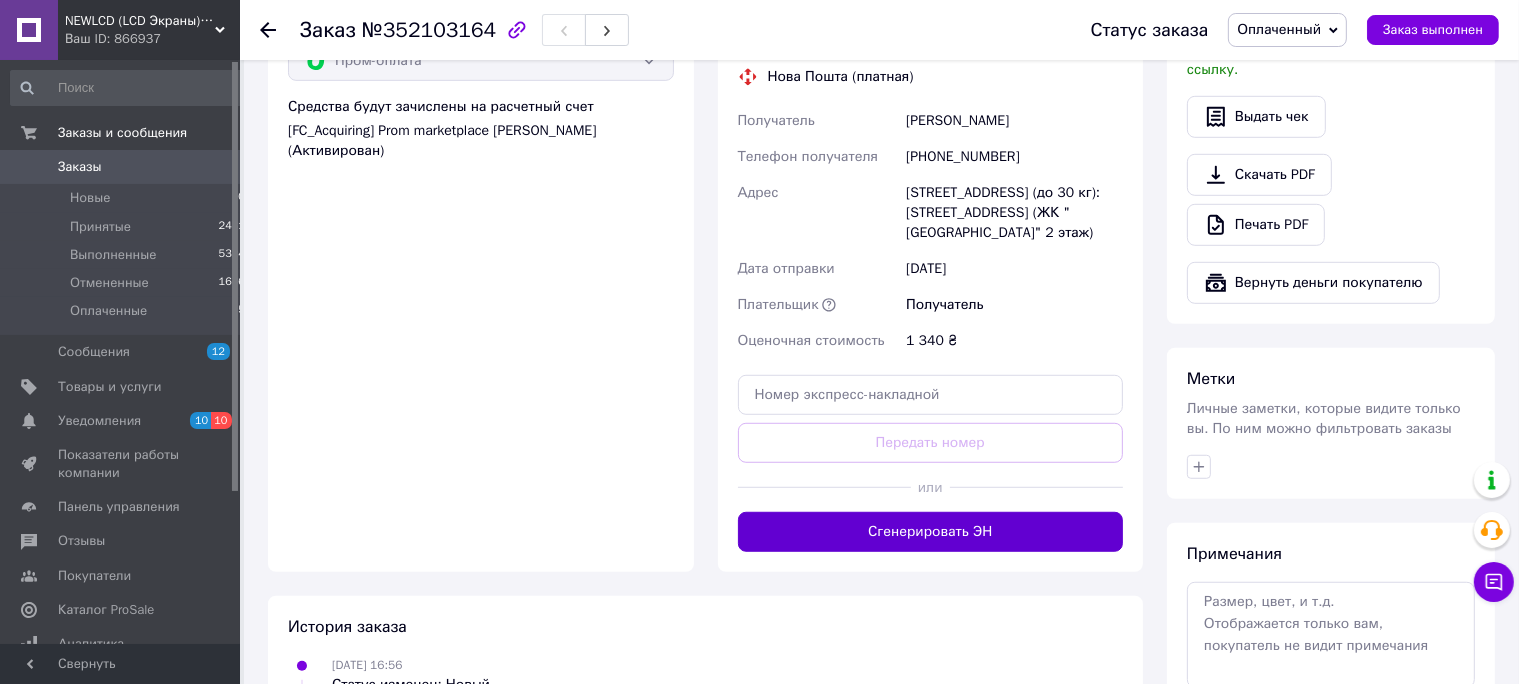 click on "Сгенерировать ЭН" at bounding box center [931, 532] 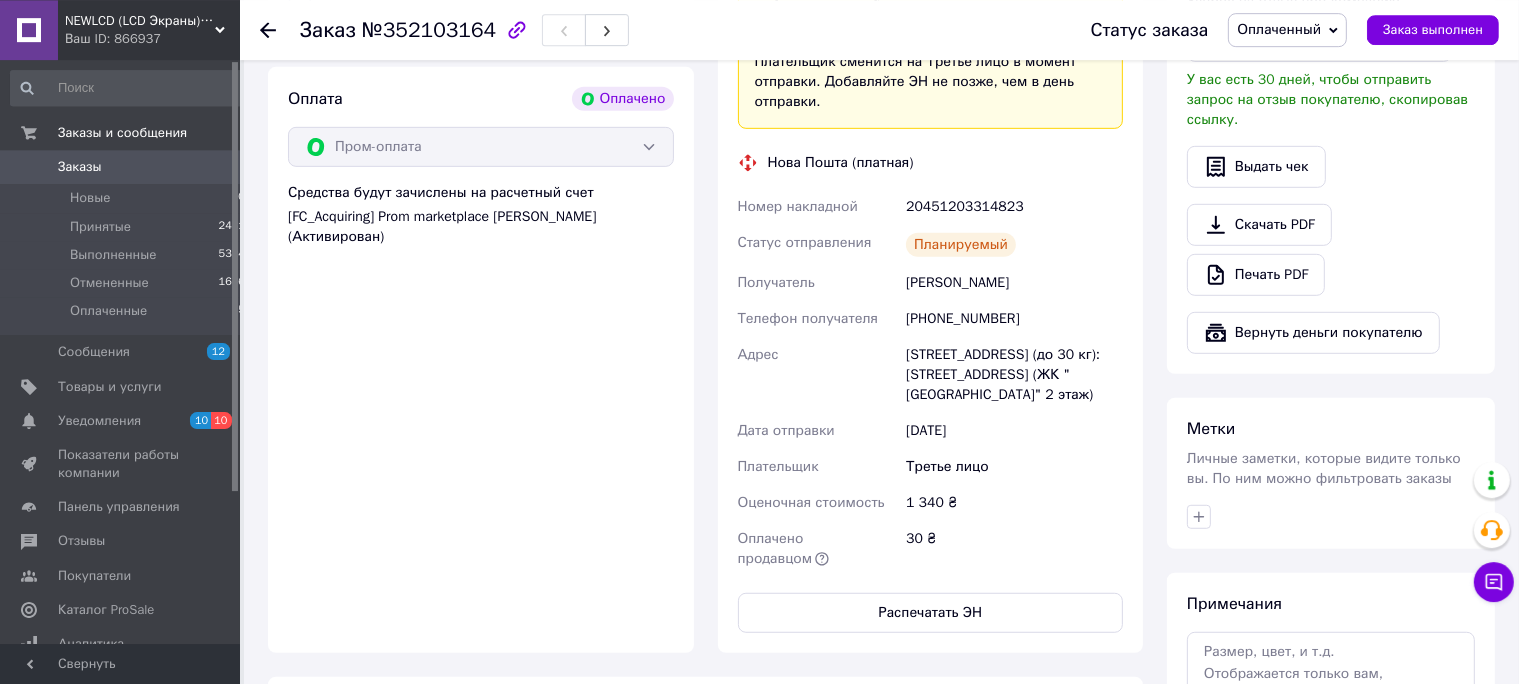 scroll, scrollTop: 1116, scrollLeft: 0, axis: vertical 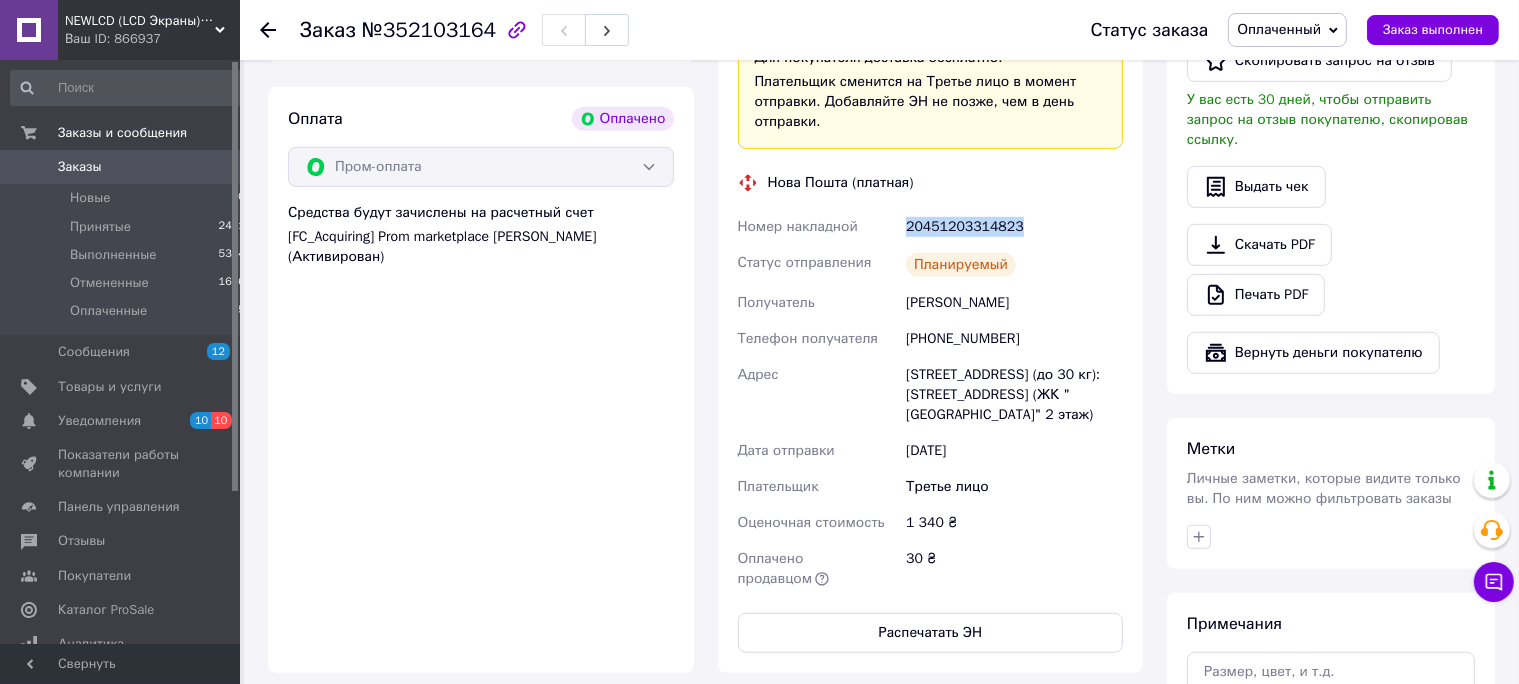 drag, startPoint x: 907, startPoint y: 203, endPoint x: 1004, endPoint y: 213, distance: 97.5141 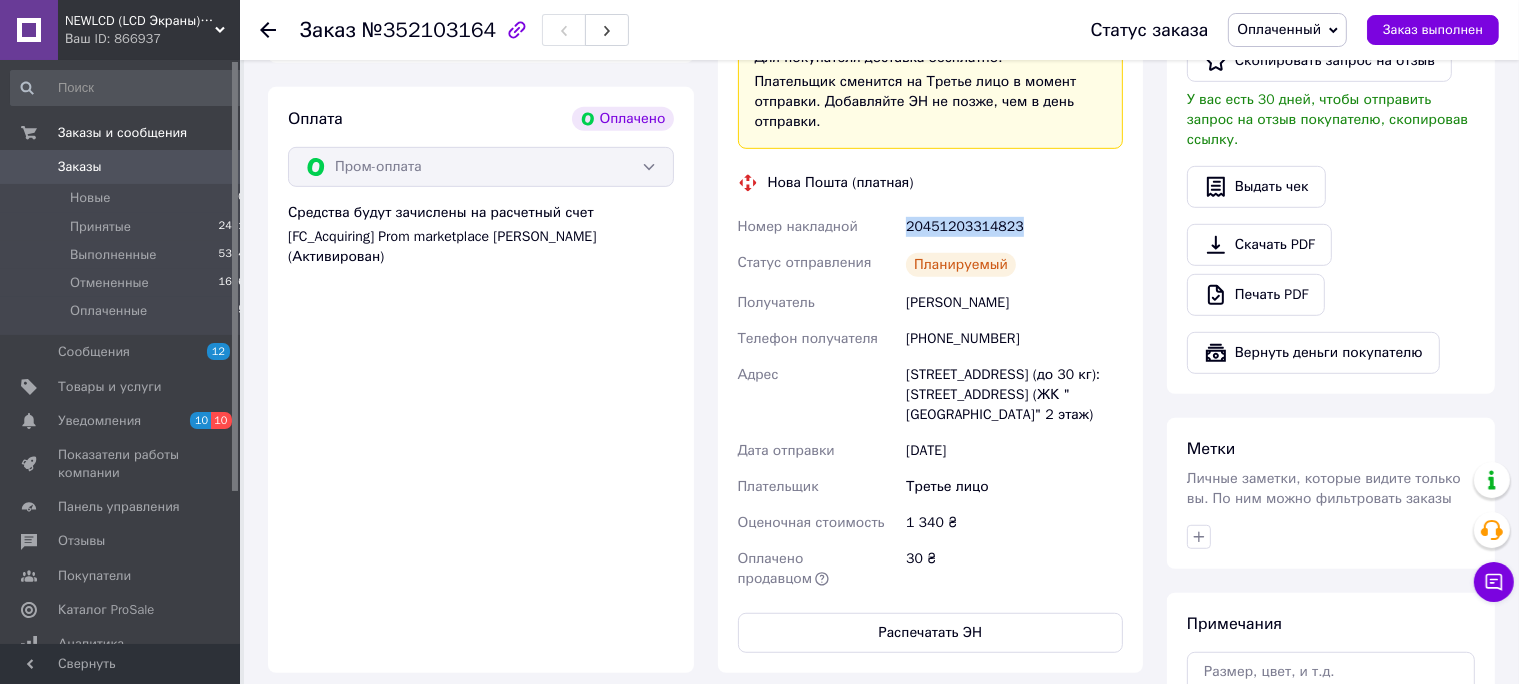 copy on "20451203314823" 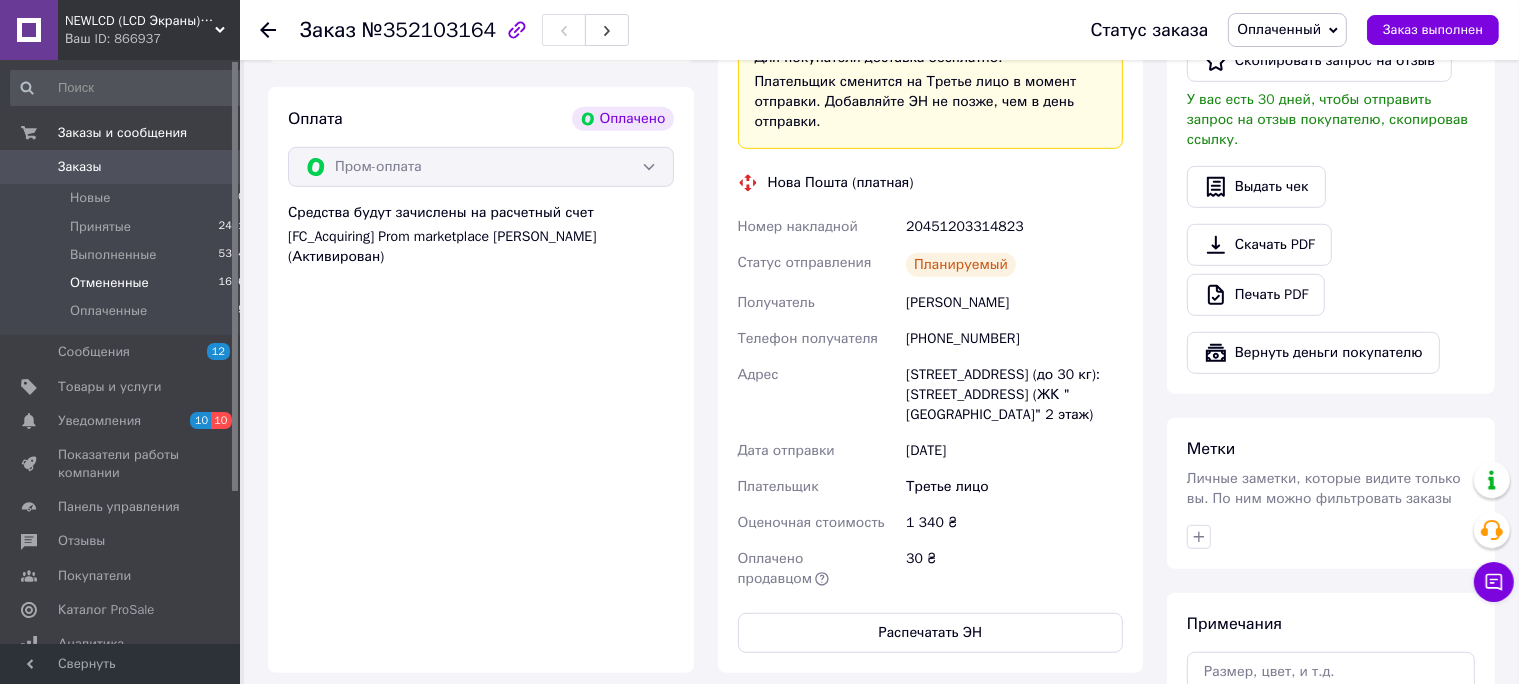 click on "Отмененные" at bounding box center (109, 283) 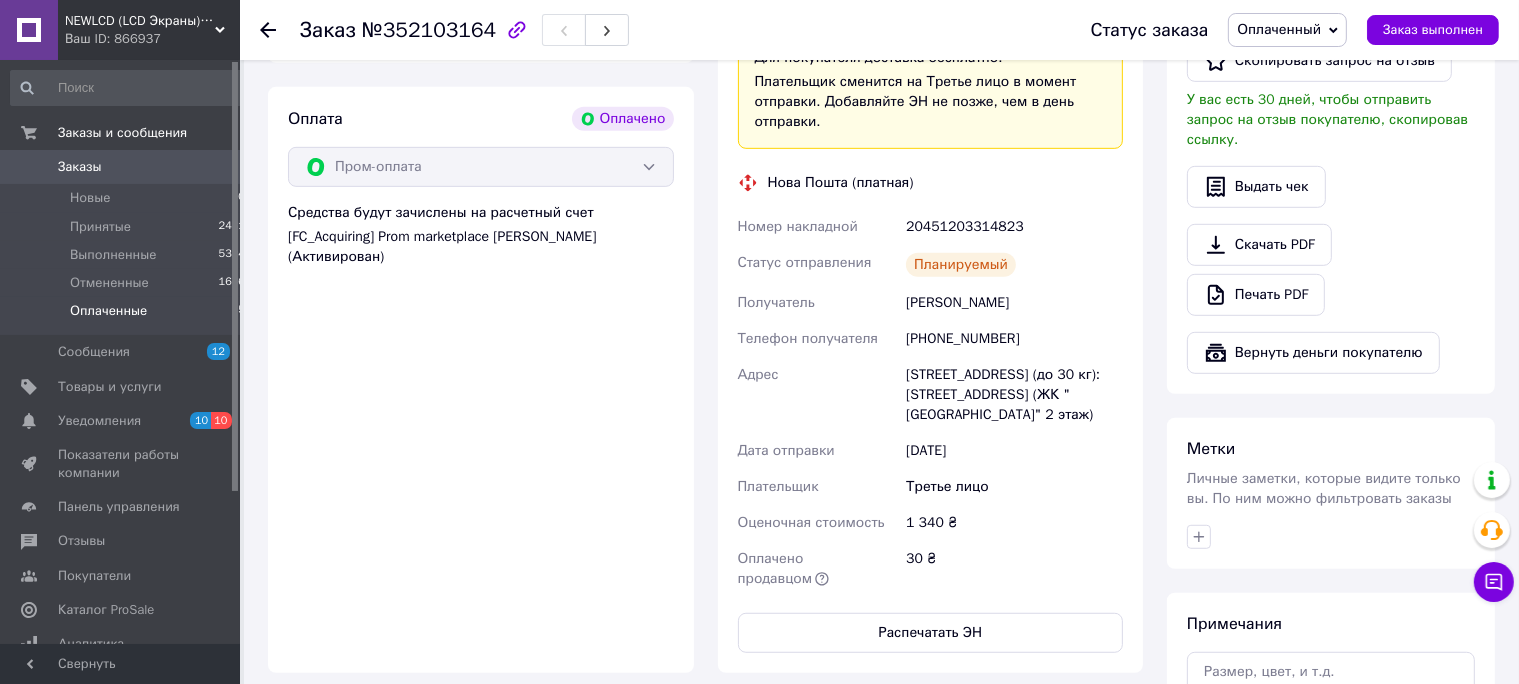 scroll, scrollTop: 0, scrollLeft: 0, axis: both 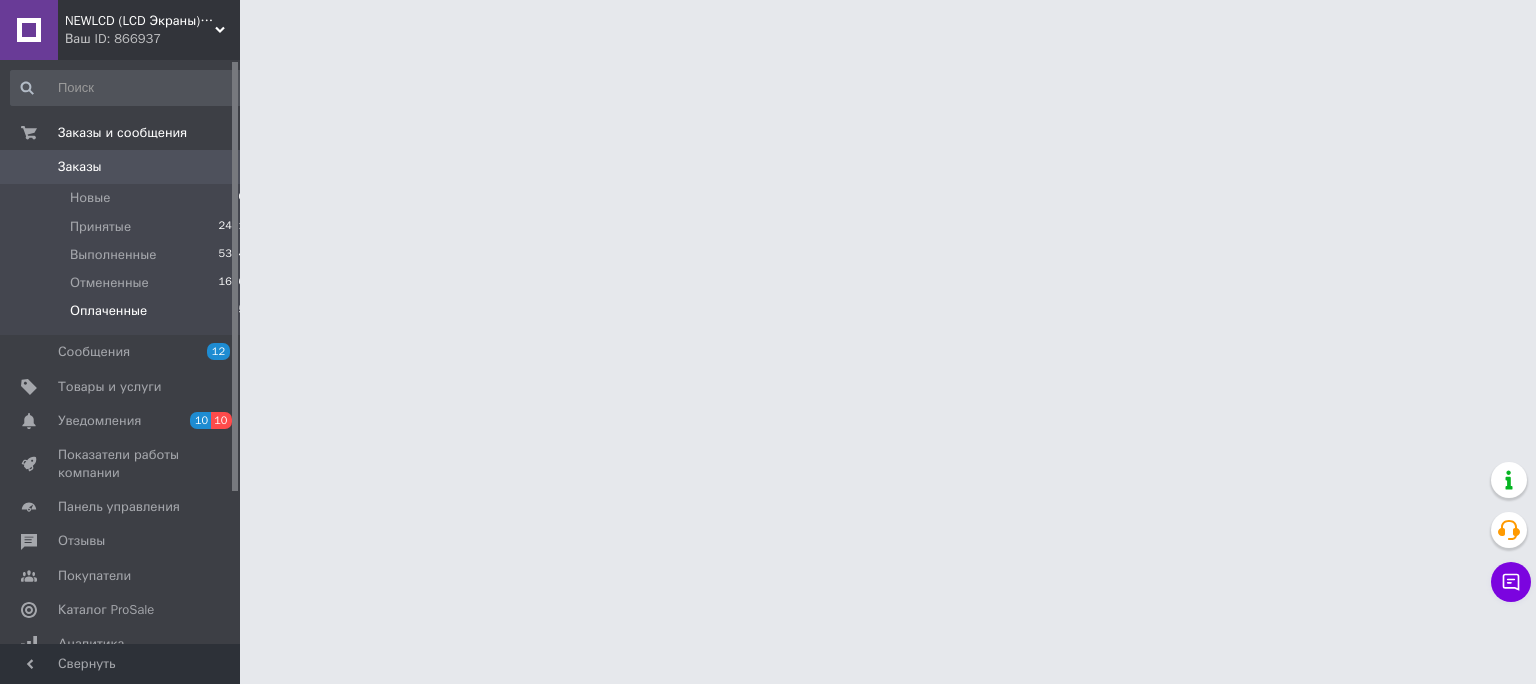 click on "Оплаченные" at bounding box center [108, 311] 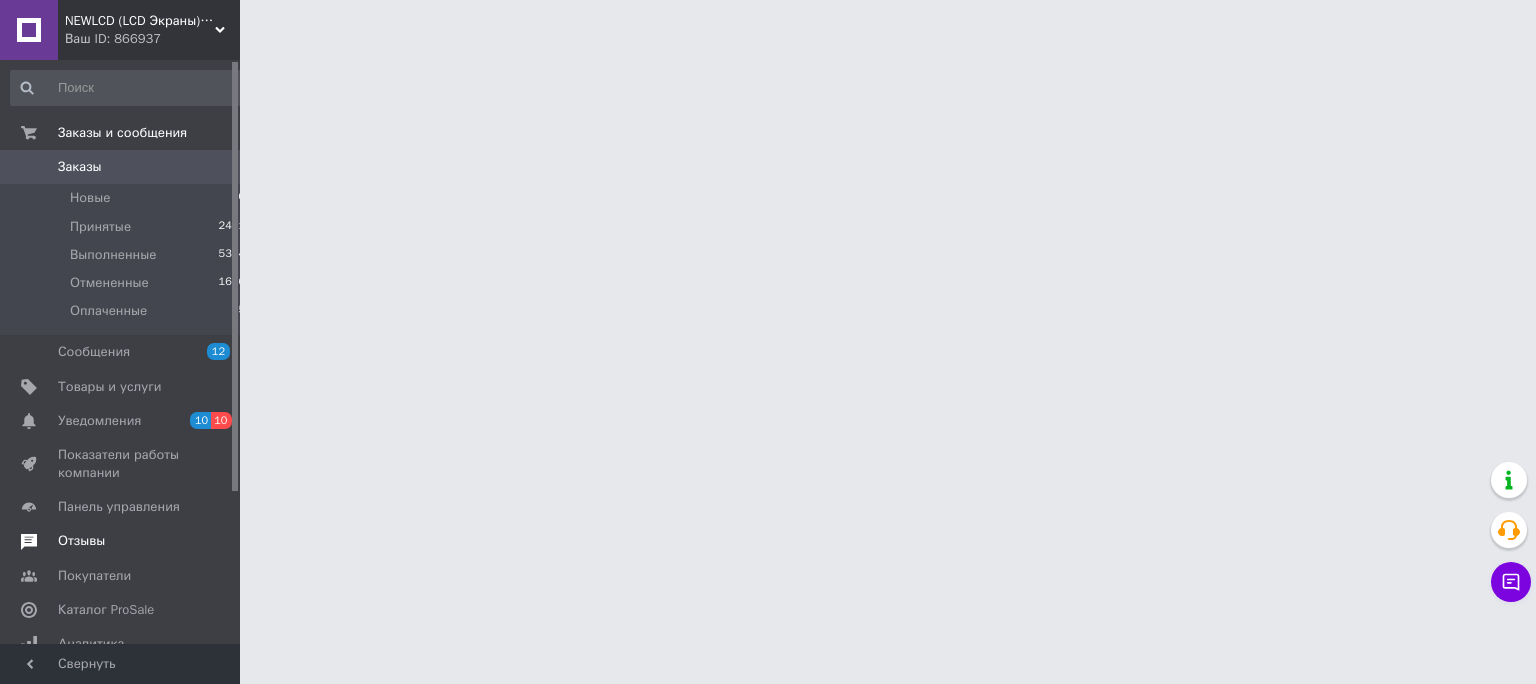 click on "Отзывы" at bounding box center [81, 541] 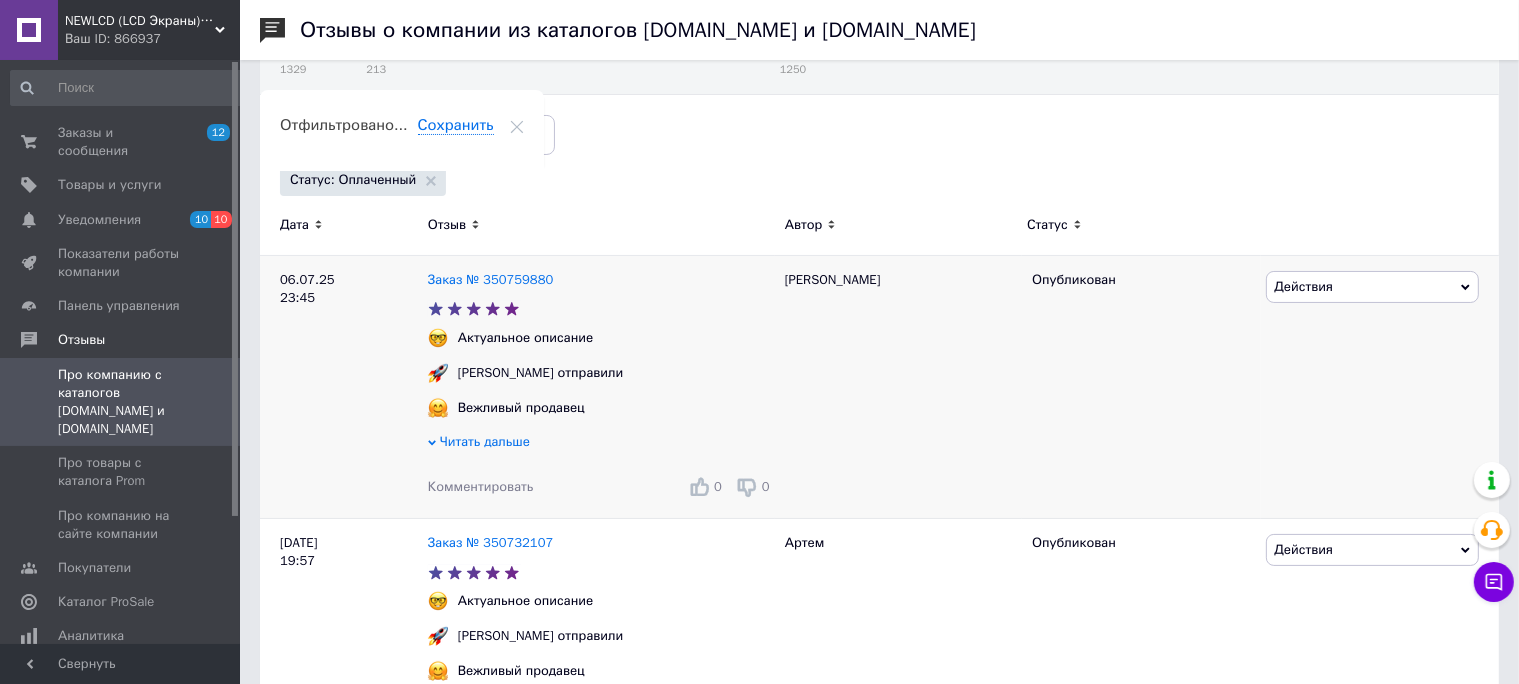 scroll, scrollTop: 0, scrollLeft: 0, axis: both 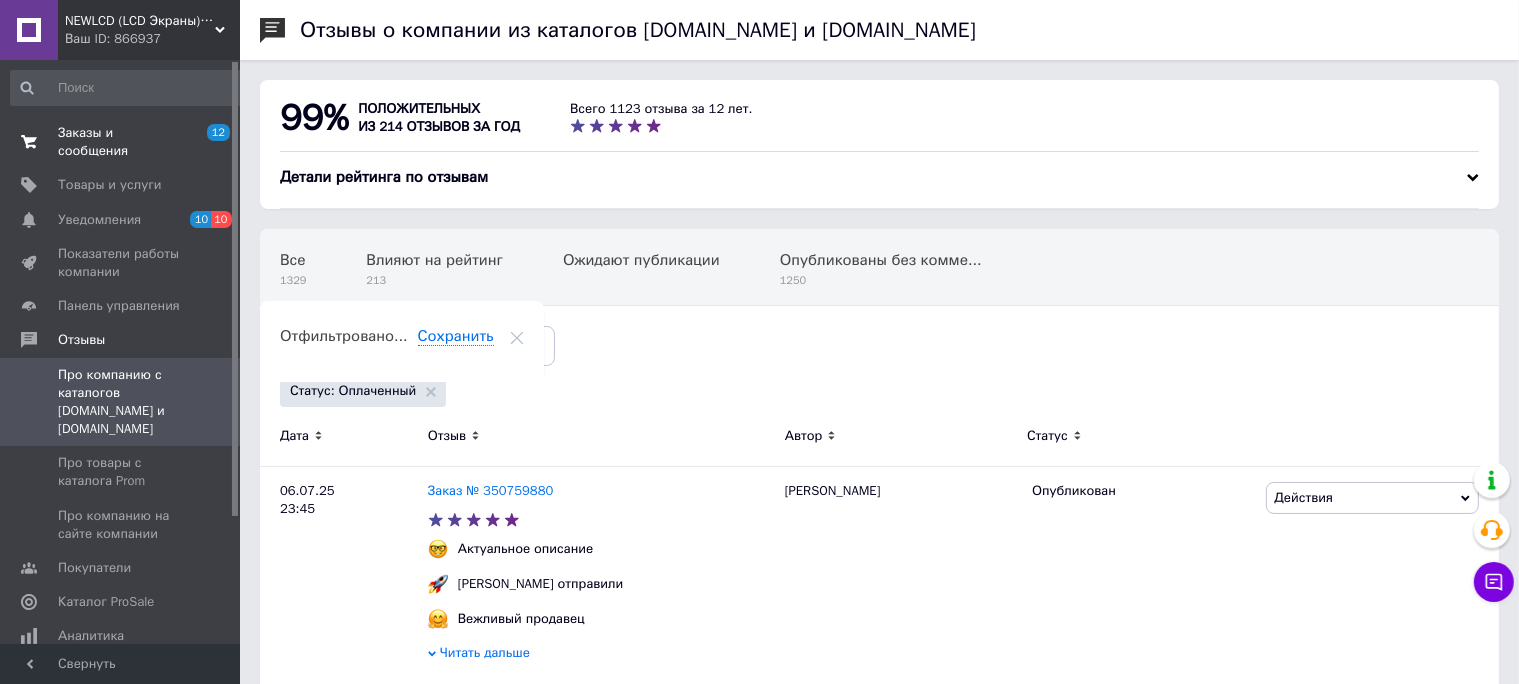 click on "Заказы и сообщения" at bounding box center [121, 142] 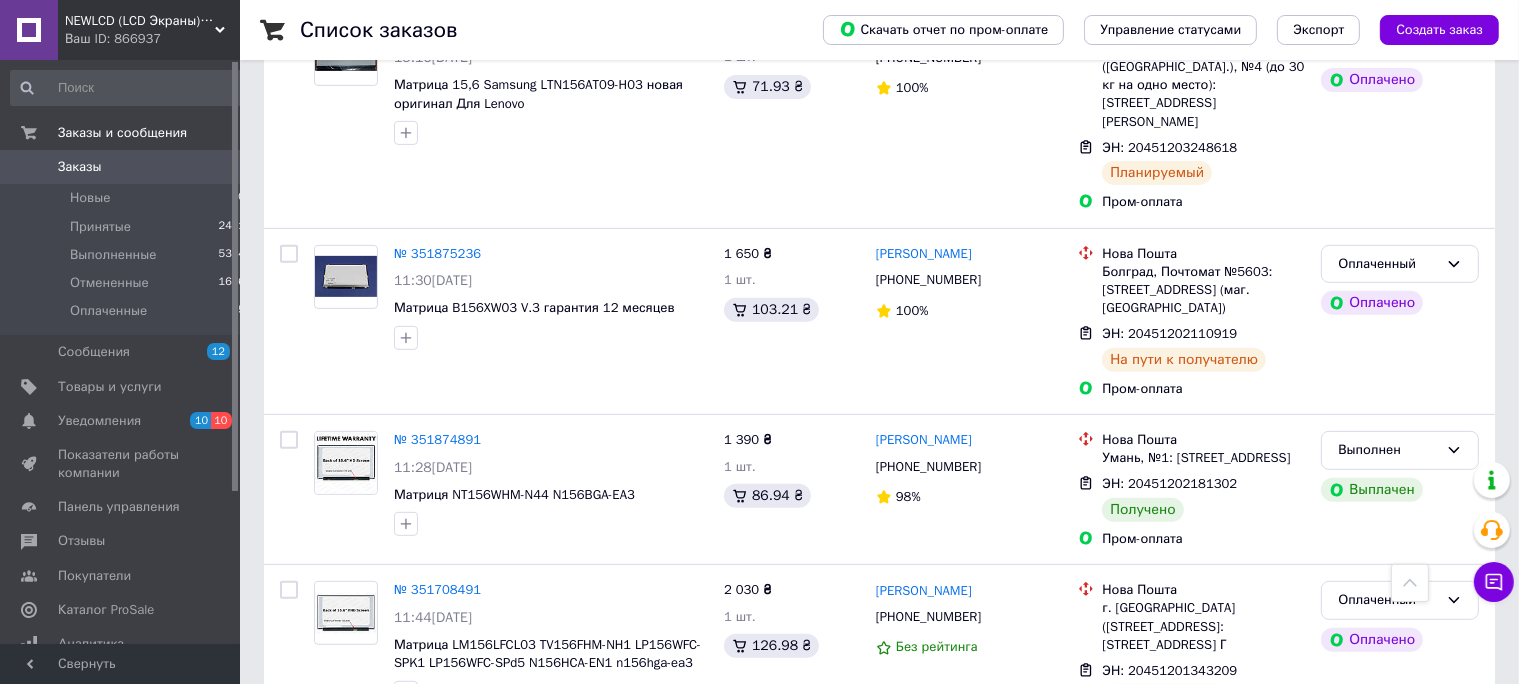 scroll, scrollTop: 0, scrollLeft: 0, axis: both 